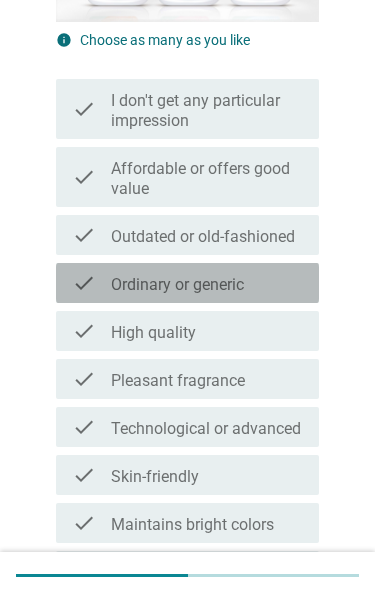 scroll, scrollTop: 354, scrollLeft: 0, axis: vertical 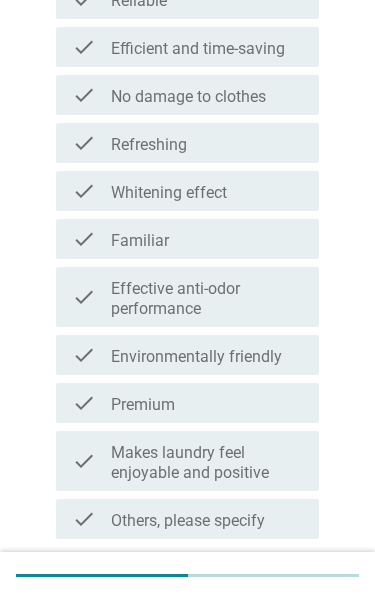 click on "Effective anti-odor performance" at bounding box center [207, 299] 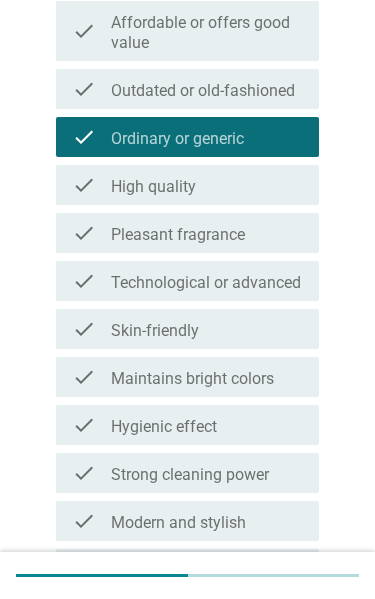 scroll, scrollTop: 500, scrollLeft: 0, axis: vertical 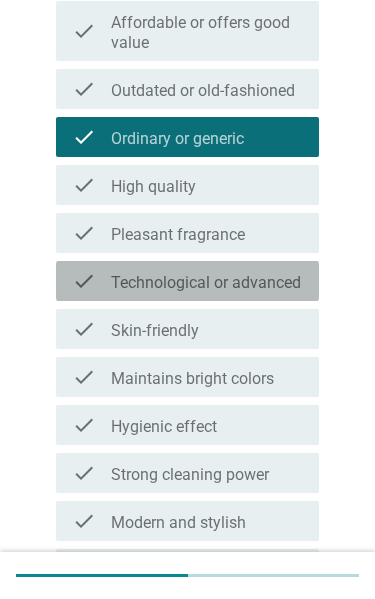 click on "Technological or advanced" at bounding box center [206, 283] 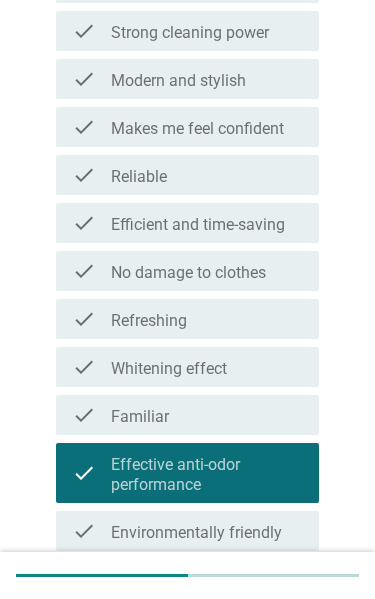 scroll, scrollTop: 1253, scrollLeft: 0, axis: vertical 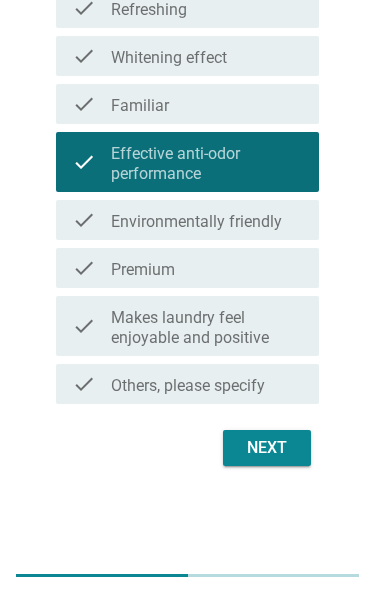 click on "Next" at bounding box center (267, 448) 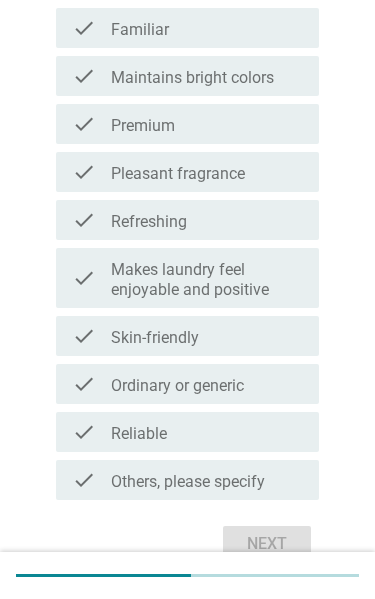 scroll, scrollTop: 1165, scrollLeft: 0, axis: vertical 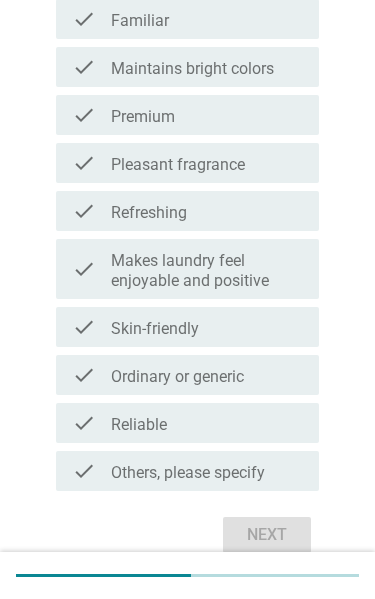 click on "check     check_box_outline_blank Reliable" at bounding box center (187, 424) 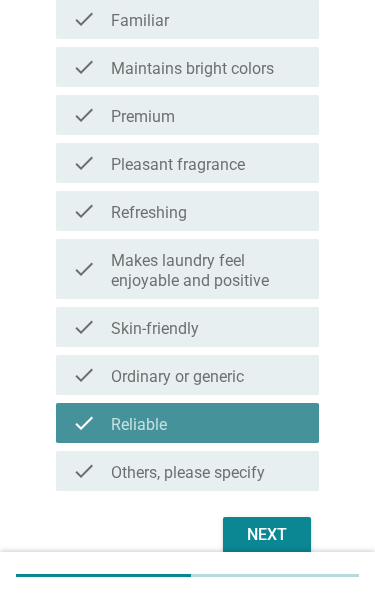 scroll, scrollTop: 1166, scrollLeft: 0, axis: vertical 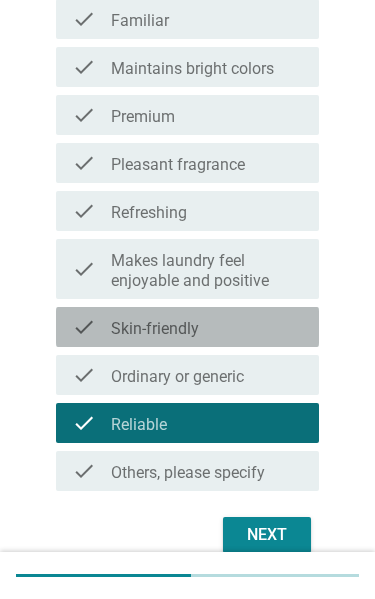 click on "check     check_box_outline_blank Skin-friendly" at bounding box center [187, 327] 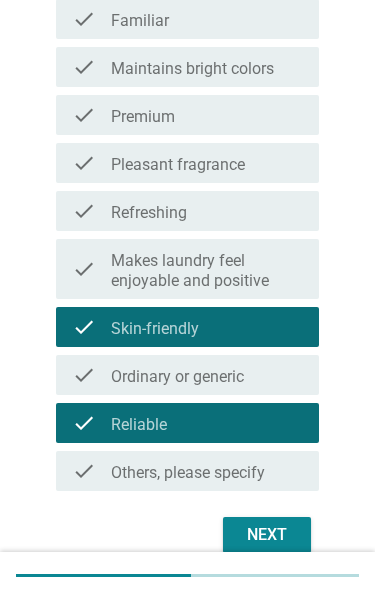 click on "Next" at bounding box center [267, 535] 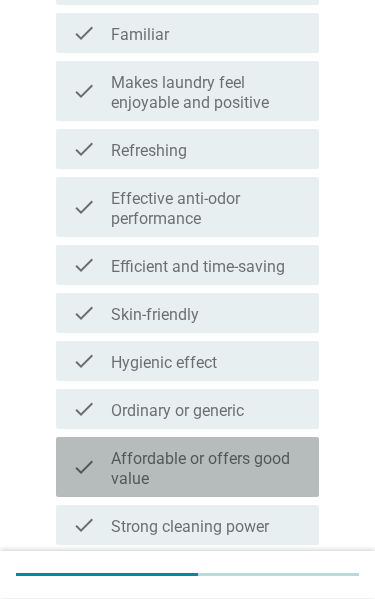 scroll, scrollTop: 585, scrollLeft: 0, axis: vertical 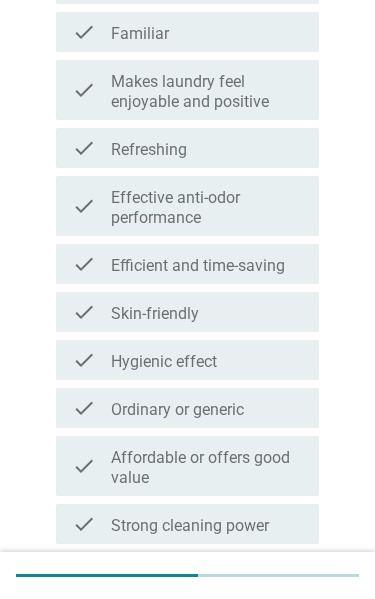 click on "check     check_box_outline_blank Ordinary or generic" at bounding box center (187, 408) 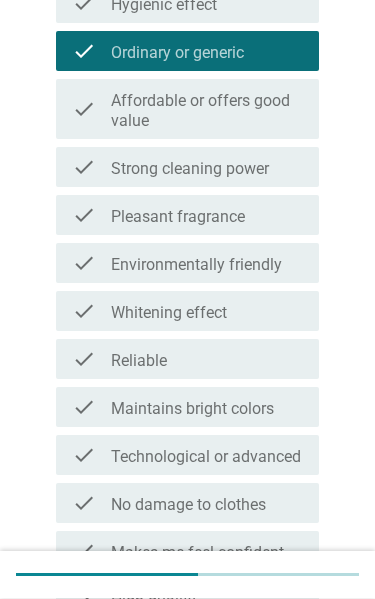 scroll, scrollTop: 942, scrollLeft: 0, axis: vertical 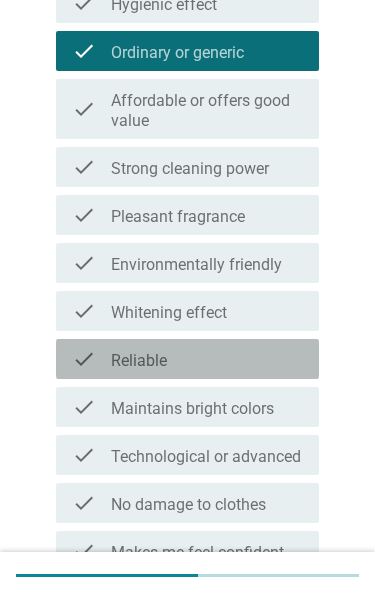 click on "check     check_box_outline_blank Reliable" at bounding box center (187, 359) 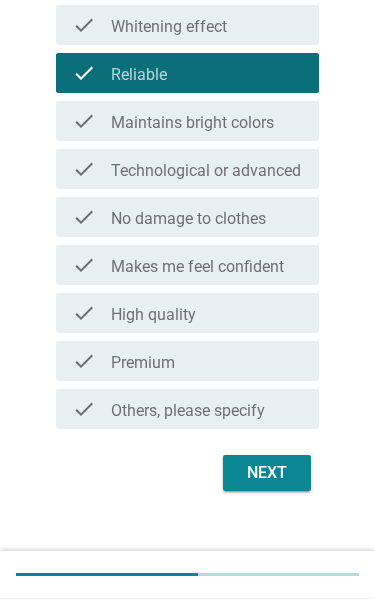 scroll, scrollTop: 1241, scrollLeft: 0, axis: vertical 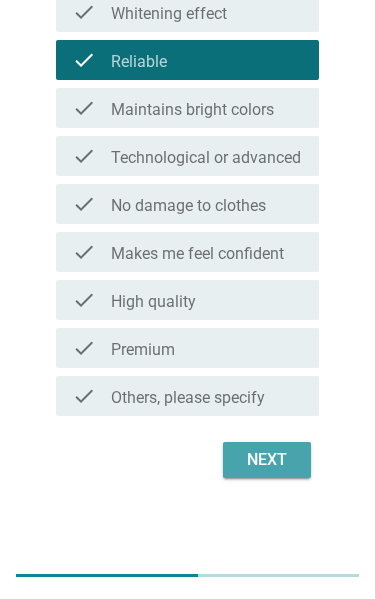 click on "Next" at bounding box center (267, 460) 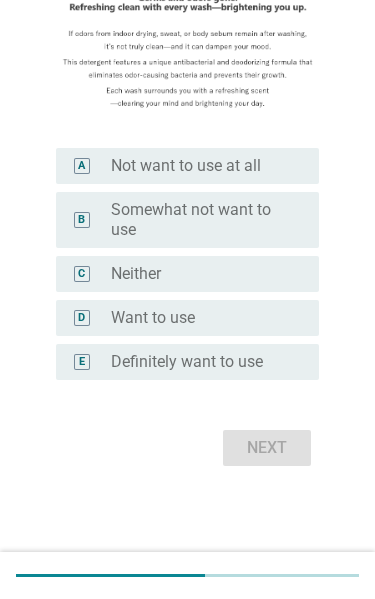 scroll, scrollTop: 0, scrollLeft: 0, axis: both 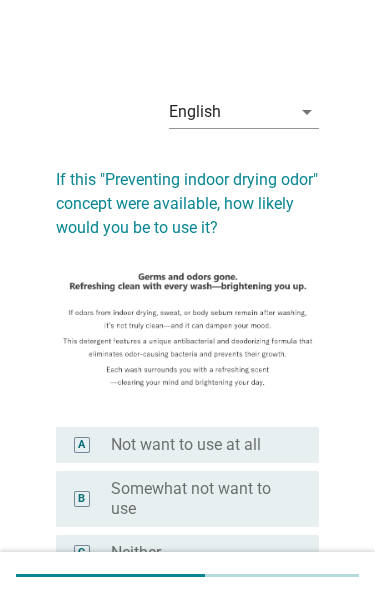 click on "English arrow_drop_down   If this "Preventing indoor drying odor" concept were available, how likely would you be to use it?         A     radio_button_unchecked Not want to use at all   B     radio_button_unchecked Somewhat not want to use   C     radio_button_unchecked Neither   D     radio_button_unchecked Want to use   E     radio_button_unchecked Definitely want to use     Next" at bounding box center (187, 415) 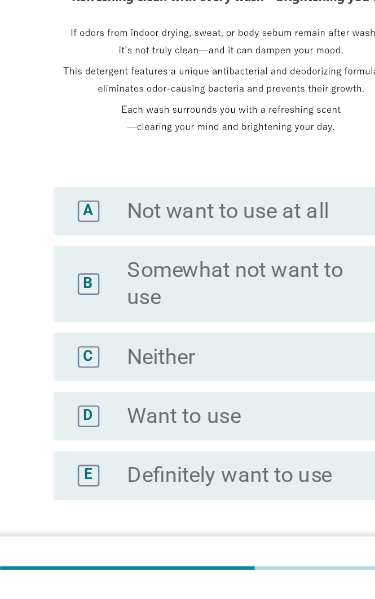 scroll, scrollTop: 140, scrollLeft: 0, axis: vertical 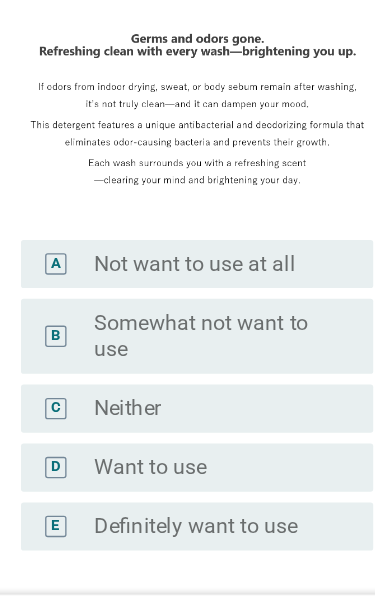 click on "radio_button_unchecked Want to use" at bounding box center (199, 457) 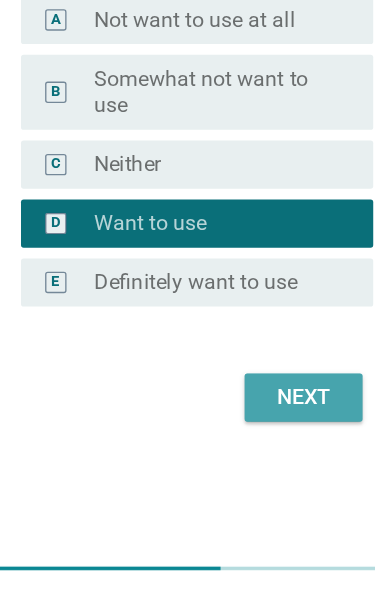 scroll, scrollTop: 279, scrollLeft: 0, axis: vertical 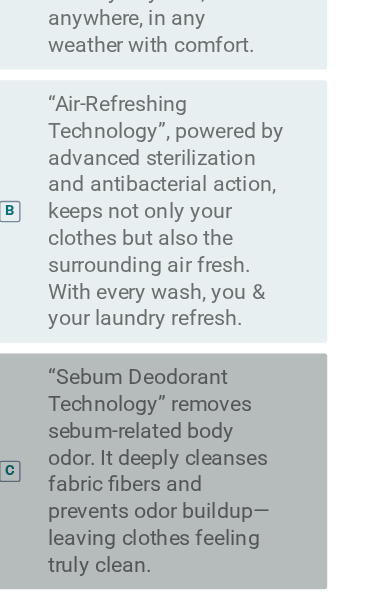 click on "“Sebum Deodorant Technology” removes sebum-related body odor. It deeply cleanses fabric fibers and prevents odor buildup—leaving clothes feeling truly clean." at bounding box center [199, 383] 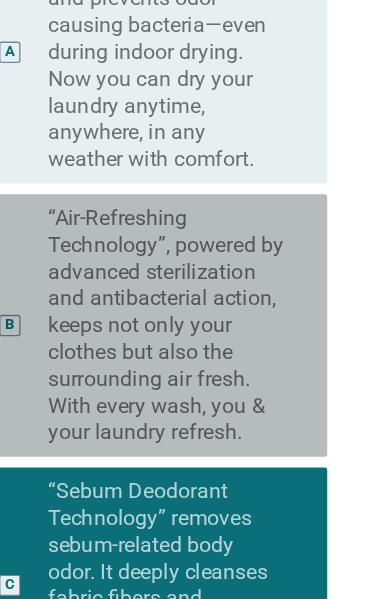 scroll, scrollTop: 349, scrollLeft: 0, axis: vertical 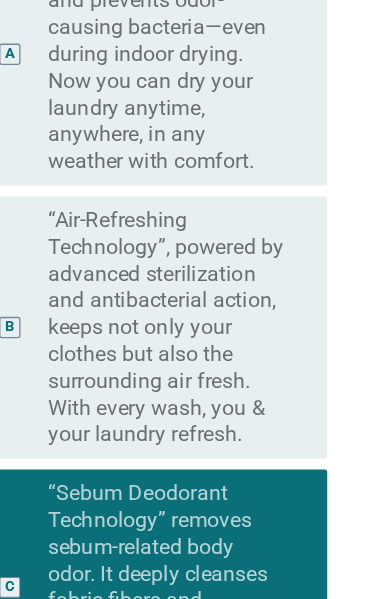 click on "“Odor Protect Technology” eliminates and prevents odor-causing bacteria—even during indoor drying. Now you can dry your laundry anytime, anywhere, in any weather with comfort." at bounding box center (199, 41) 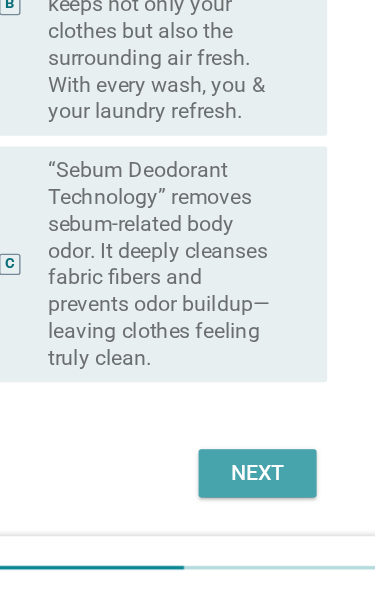 click on "Next" at bounding box center (267, 505) 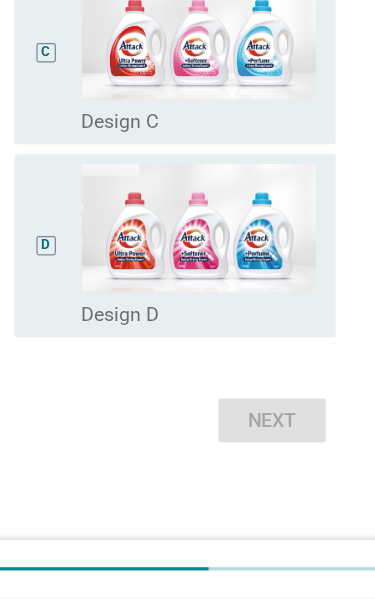 scroll, scrollTop: 510, scrollLeft: 0, axis: vertical 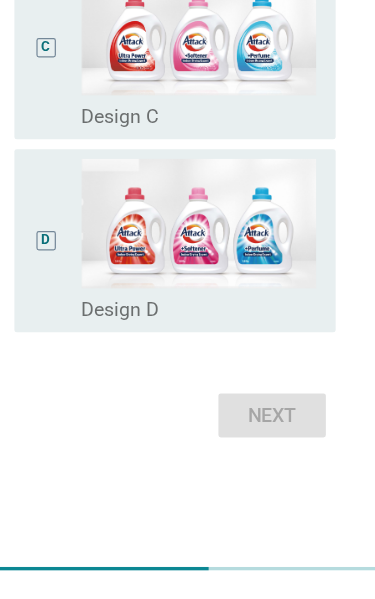 click on "Next" at bounding box center [187, 449] 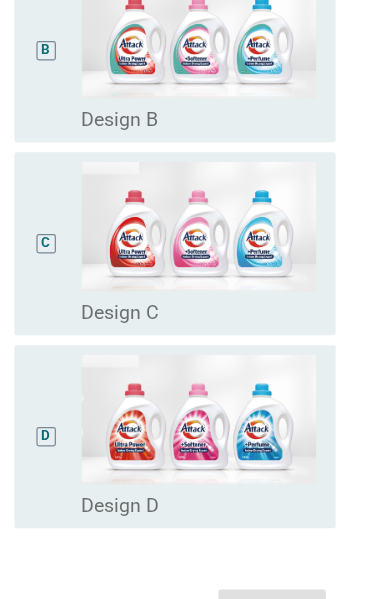 scroll, scrollTop: 459, scrollLeft: 0, axis: vertical 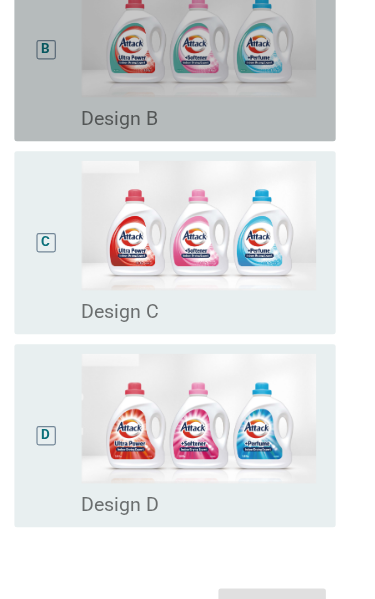 click on "radio_button_unchecked Design B" at bounding box center (199, 98) 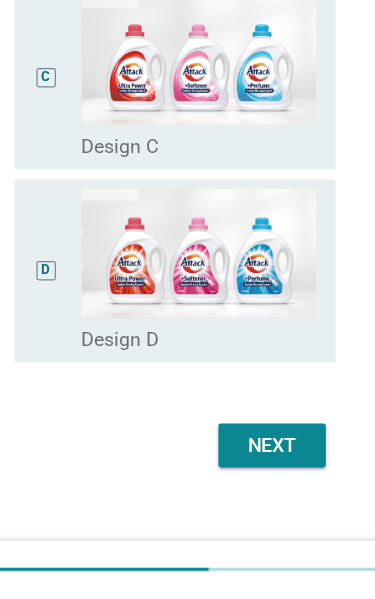 scroll, scrollTop: 510, scrollLeft: 0, axis: vertical 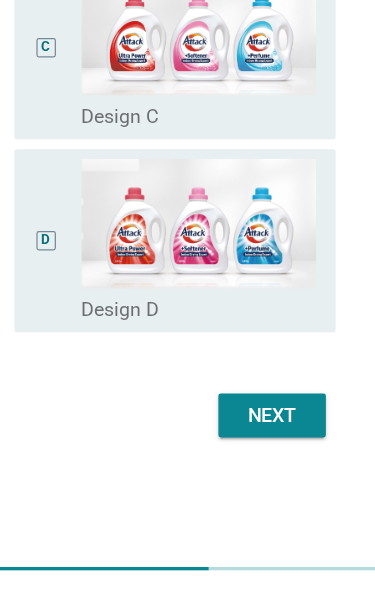 click on "Next" at bounding box center (267, 449) 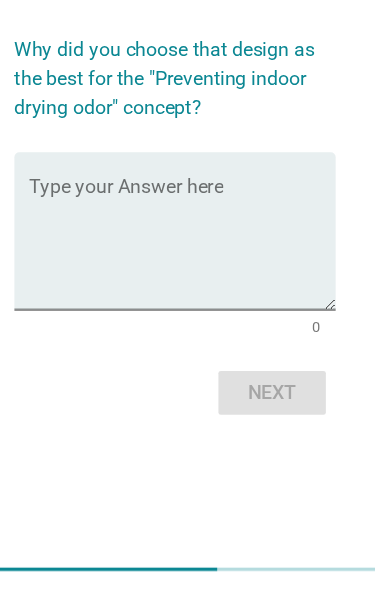 scroll, scrollTop: 0, scrollLeft: 0, axis: both 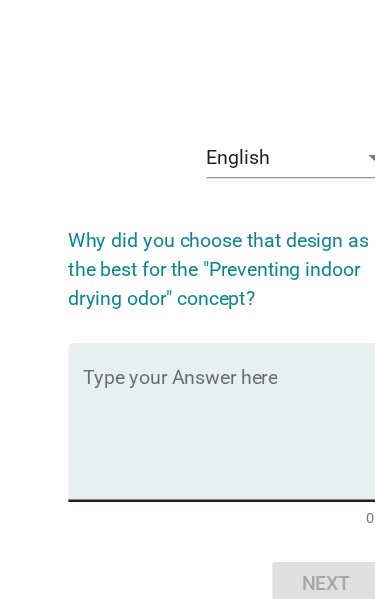 click at bounding box center [193, 357] 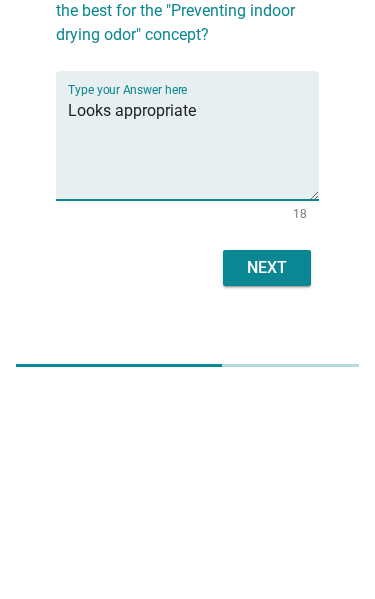 type on "Looks appropriate" 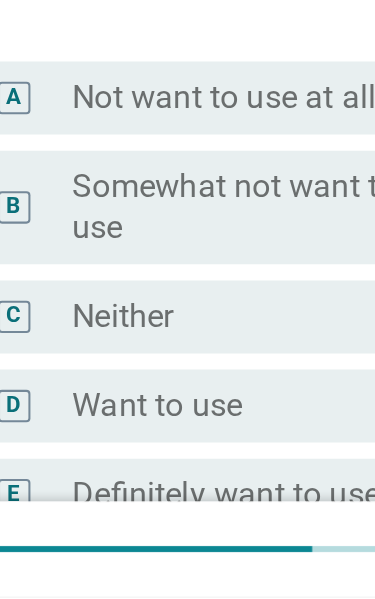 scroll, scrollTop: 92, scrollLeft: 0, axis: vertical 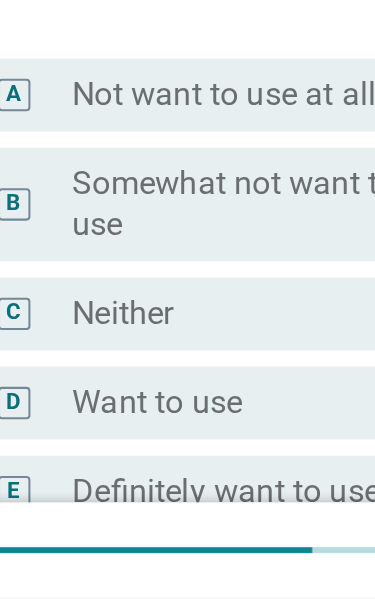 click on "radio_button_unchecked Neither" at bounding box center [199, 459] 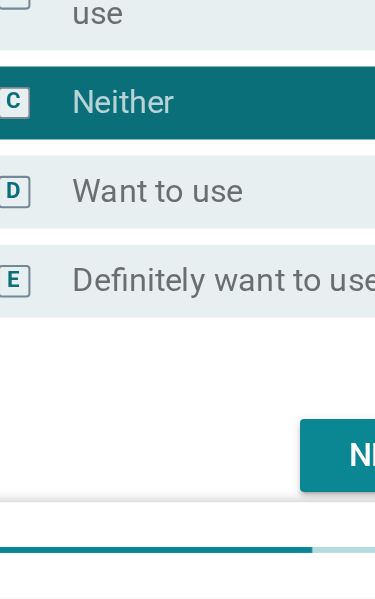 scroll, scrollTop: 197, scrollLeft: 0, axis: vertical 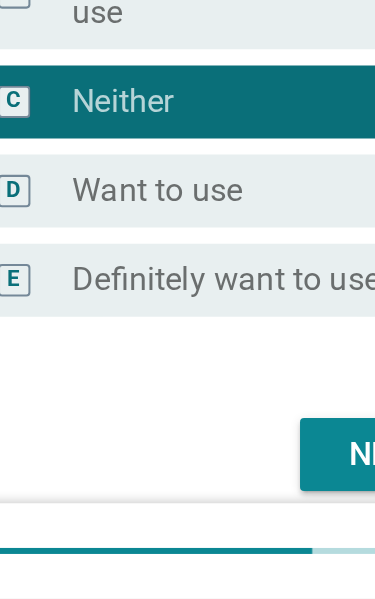 click on "Next" at bounding box center [267, 528] 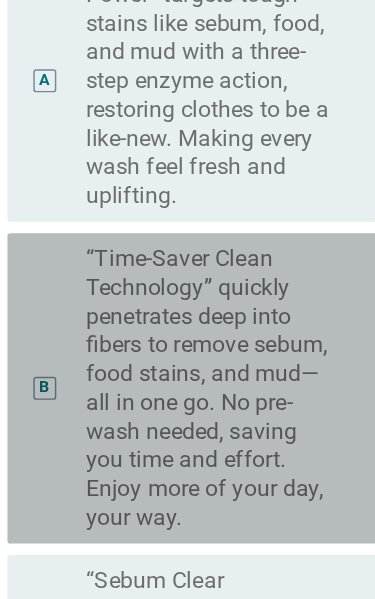 scroll, scrollTop: 309, scrollLeft: 0, axis: vertical 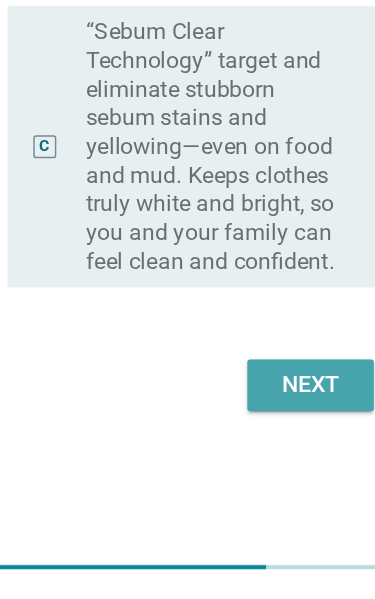 click on "Next" at bounding box center [267, 449] 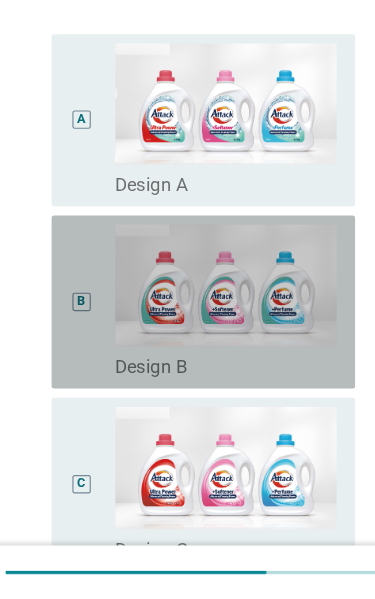 scroll, scrollTop: 160, scrollLeft: 0, axis: vertical 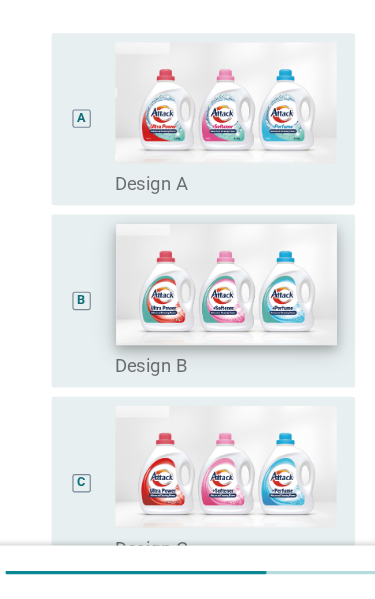 click at bounding box center (206, 326) 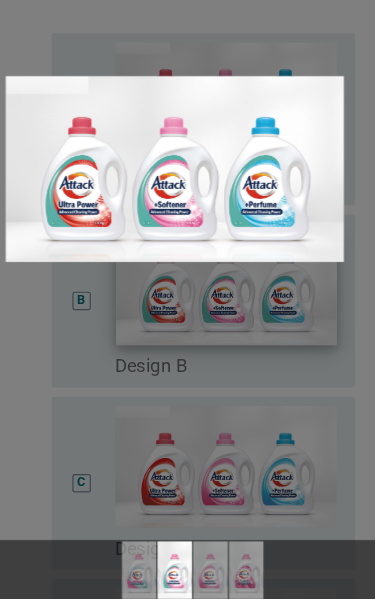click at bounding box center [162, 225] 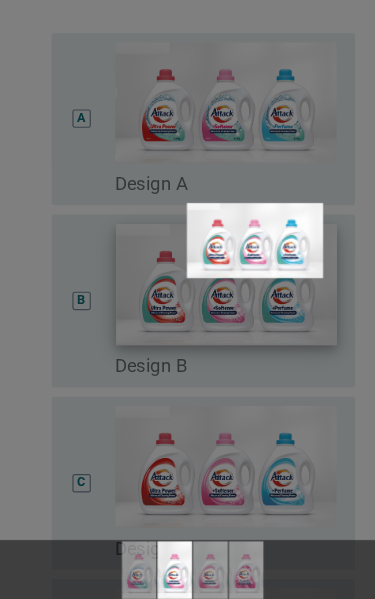 click at bounding box center [232, 287] 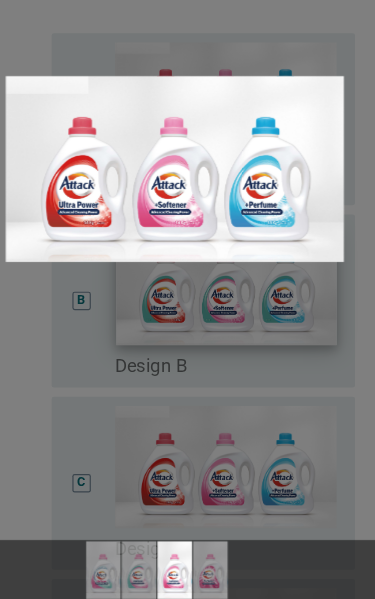 click at bounding box center [187, 299] 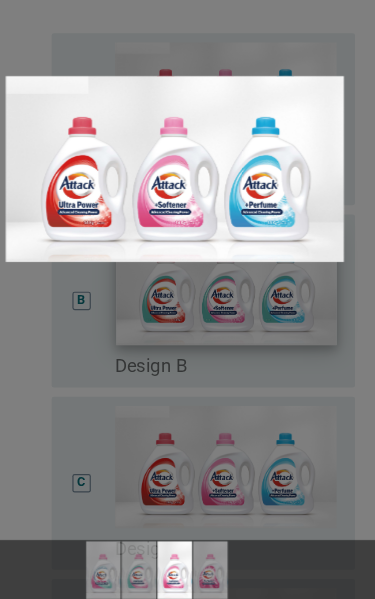 click at bounding box center [162, 225] 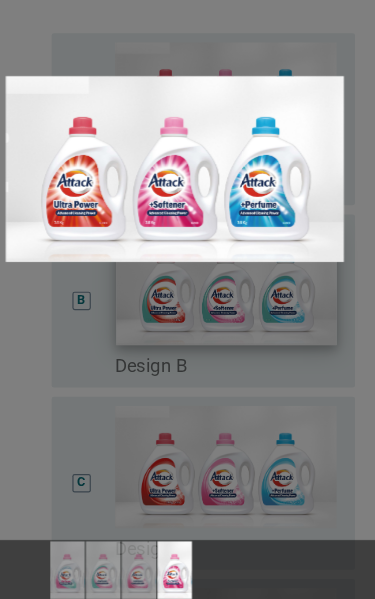 click at bounding box center (187, 299) 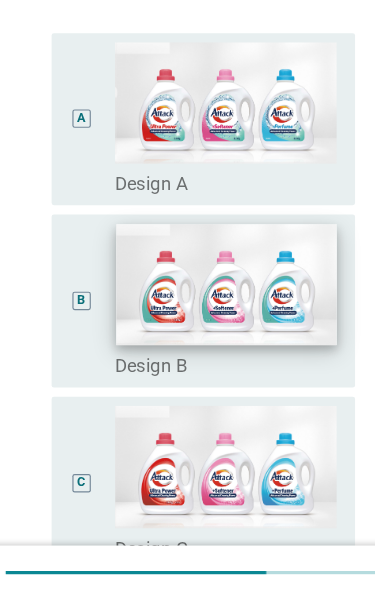 click at bounding box center [206, 326] 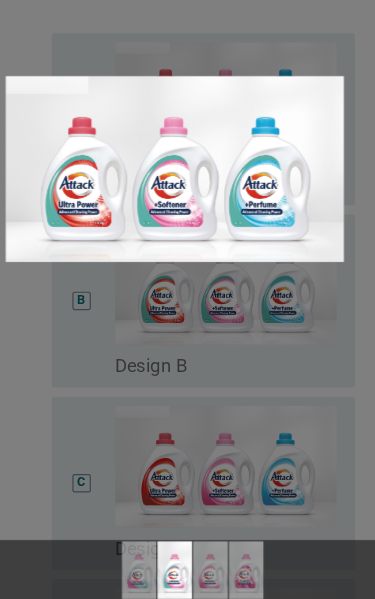 click at bounding box center [187, 573] 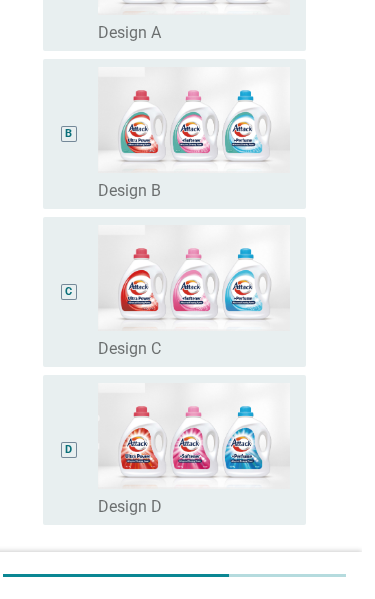 scroll, scrollTop: 401, scrollLeft: 0, axis: vertical 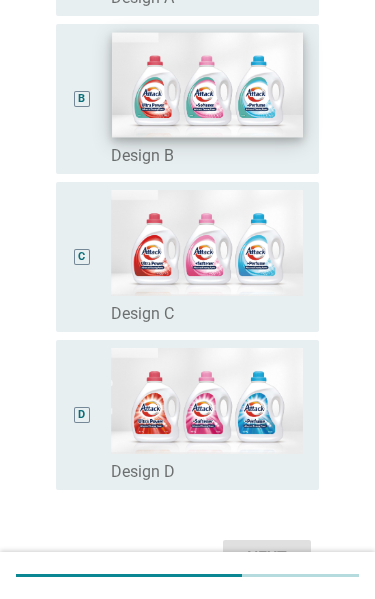 click at bounding box center [206, 85] 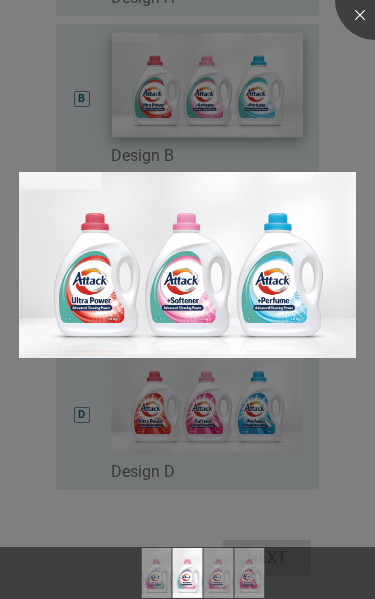click at bounding box center (188, 265) 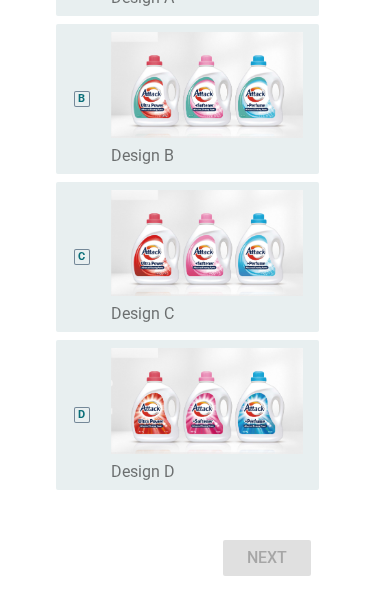 click at bounding box center (187, 299) 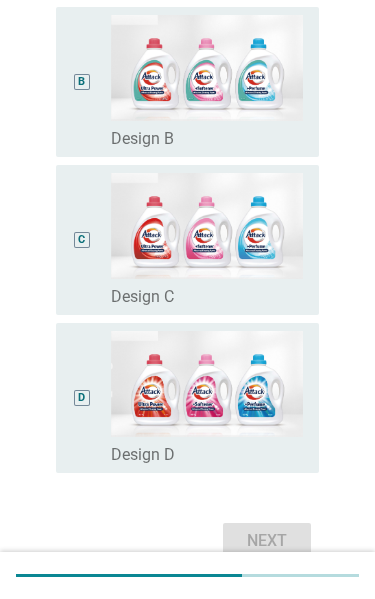 scroll, scrollTop: 424, scrollLeft: 0, axis: vertical 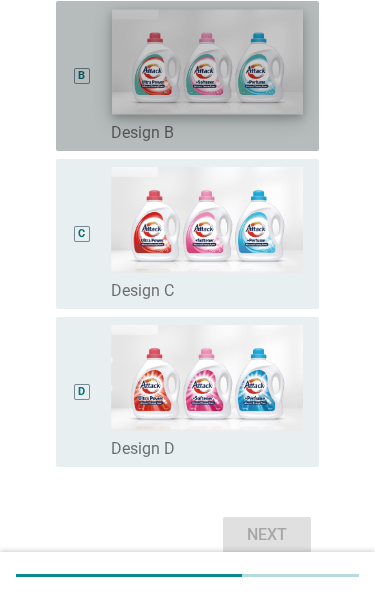 click at bounding box center (206, 62) 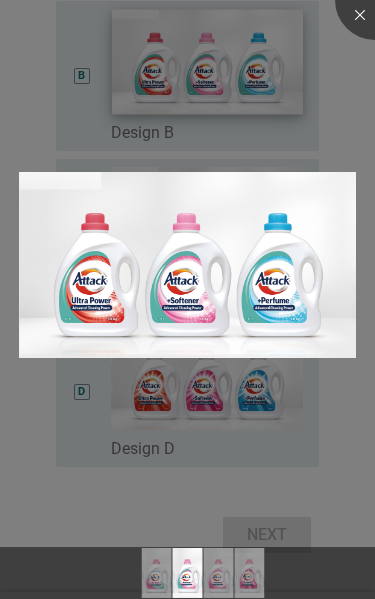 click at bounding box center [187, 299] 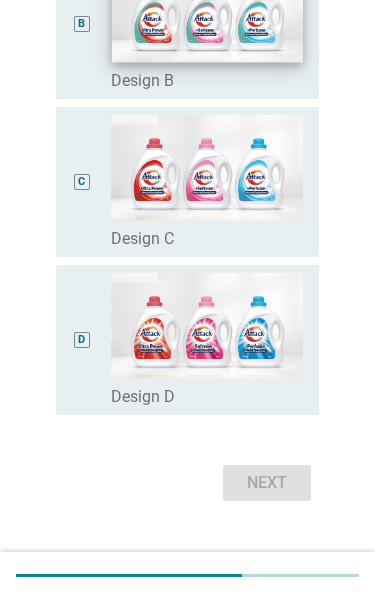 scroll, scrollTop: 511, scrollLeft: 0, axis: vertical 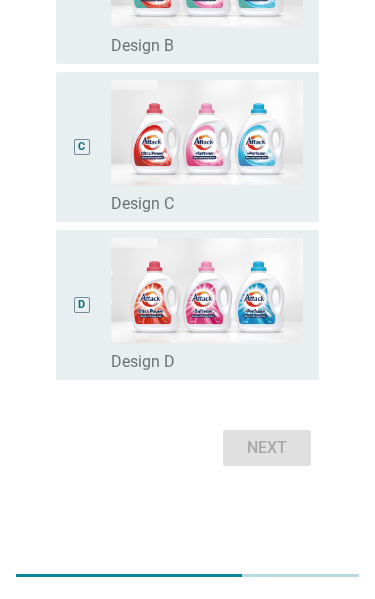 click on "Next" at bounding box center [187, 448] 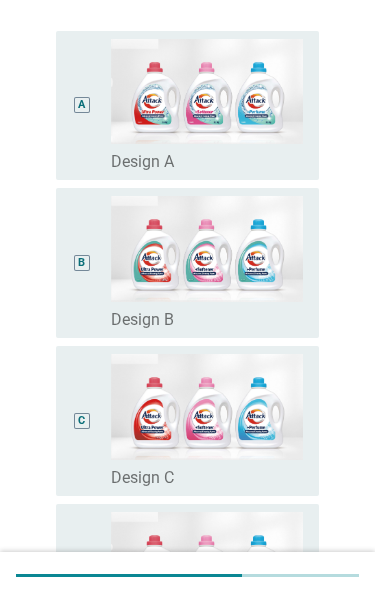 scroll, scrollTop: 352, scrollLeft: 0, axis: vertical 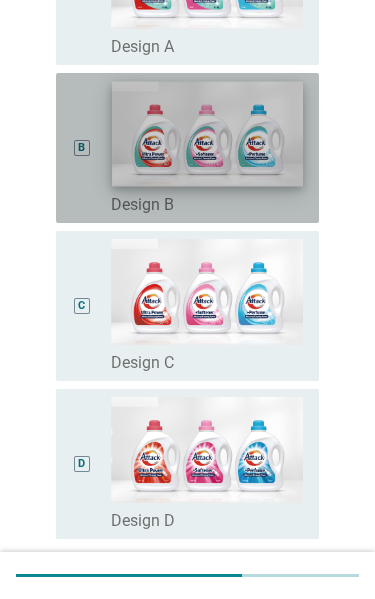 click at bounding box center [206, 134] 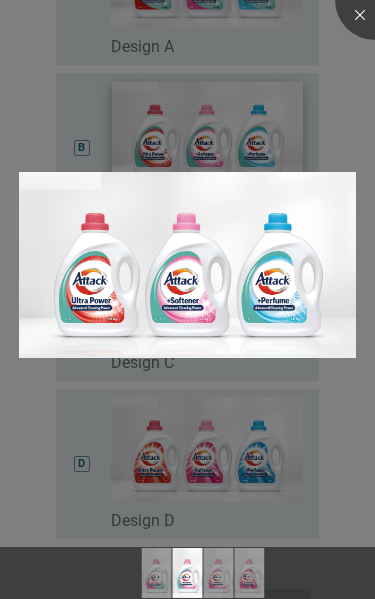 click at bounding box center [188, 265] 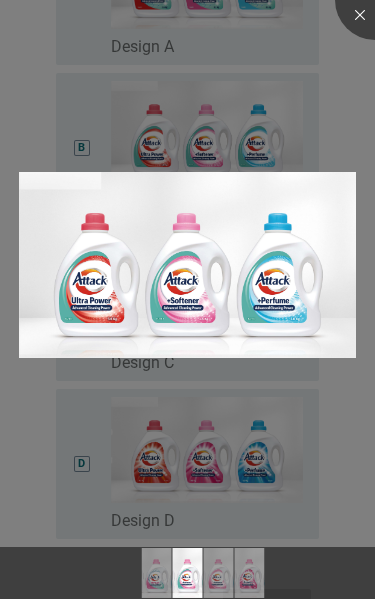 click at bounding box center [187, 573] 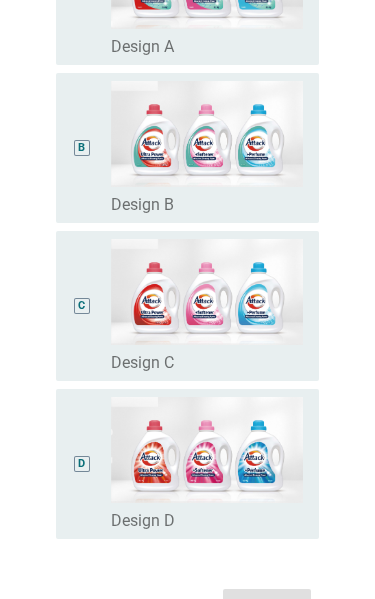 click at bounding box center [187, 299] 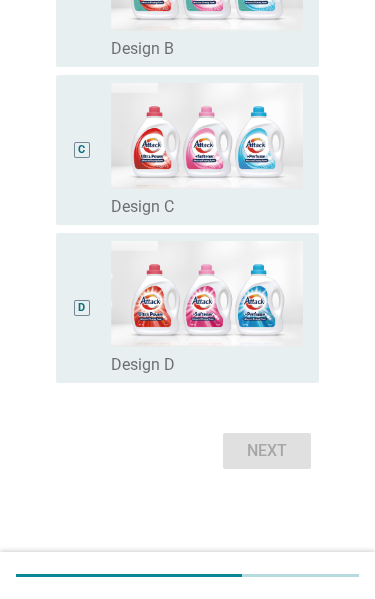 scroll, scrollTop: 511, scrollLeft: 0, axis: vertical 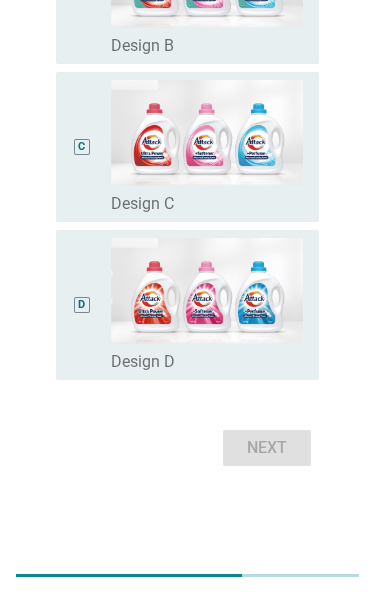 click on "Next" at bounding box center [187, 448] 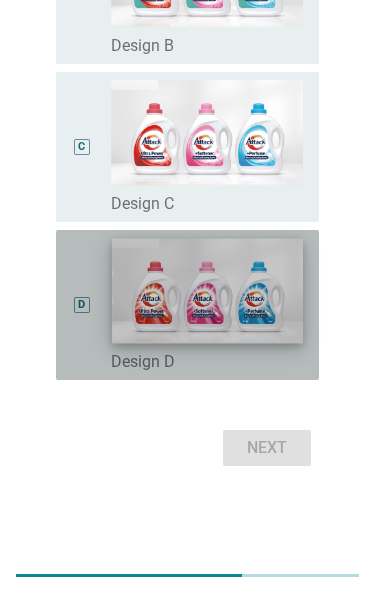 click at bounding box center (206, 291) 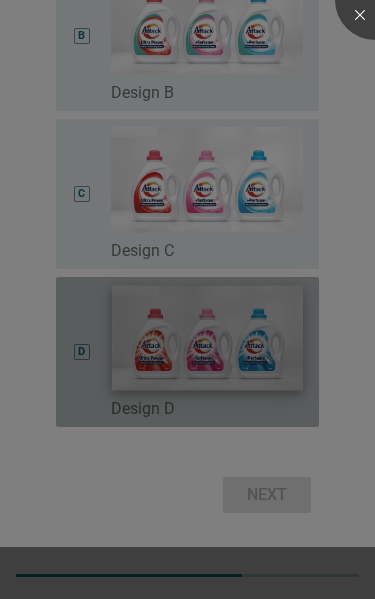 scroll, scrollTop: 464, scrollLeft: 0, axis: vertical 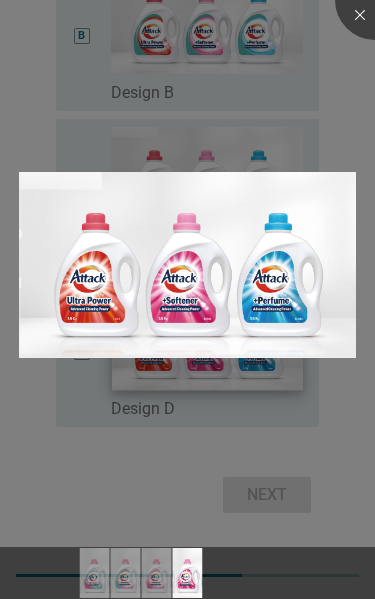 click at bounding box center [187, 299] 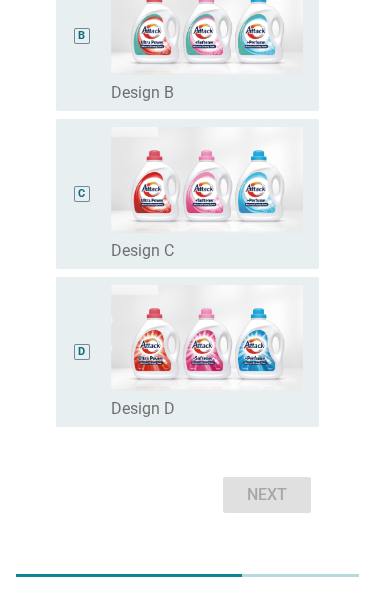click at bounding box center [187, 299] 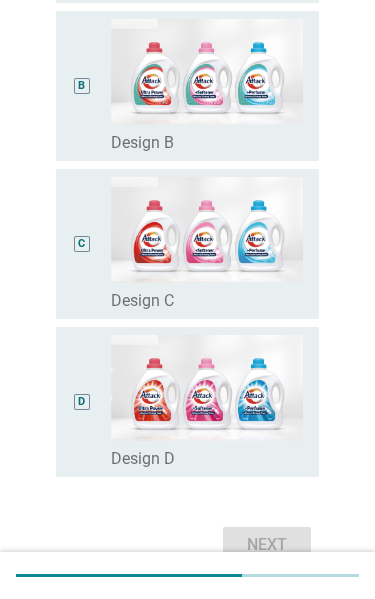 scroll, scrollTop: 414, scrollLeft: 0, axis: vertical 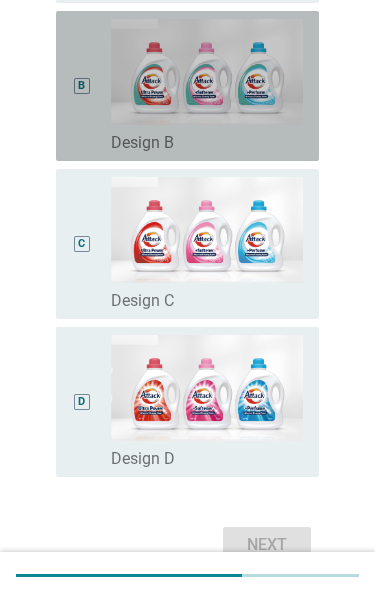 click on "radio_button_unchecked Design B" at bounding box center [199, 143] 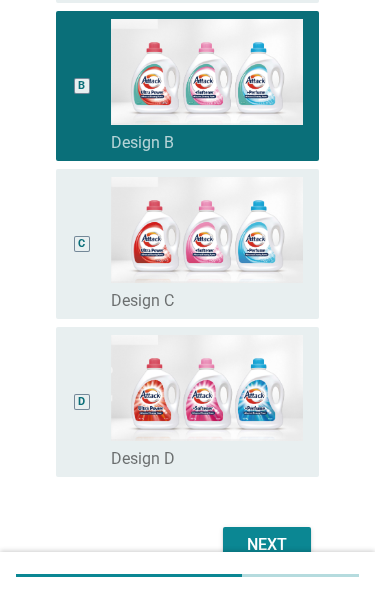 click on "Next" at bounding box center [267, 545] 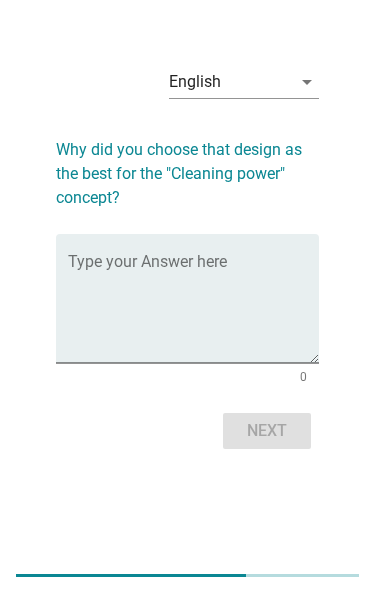 scroll, scrollTop: 0, scrollLeft: 0, axis: both 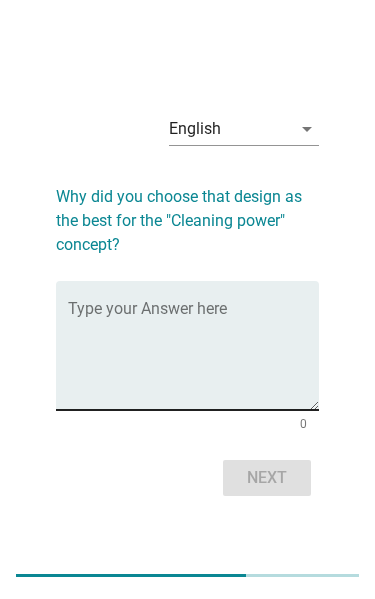 click at bounding box center [193, 357] 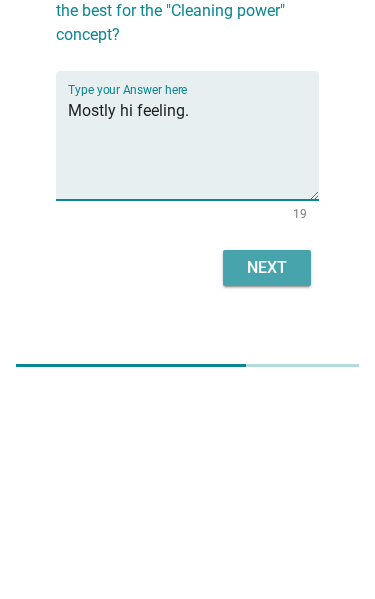type on "Mostly hi feeling." 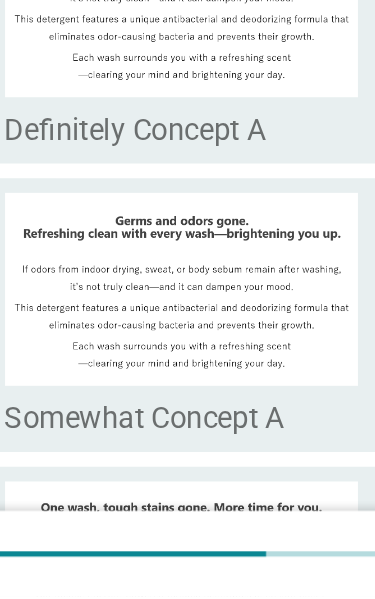 scroll, scrollTop: 31, scrollLeft: 0, axis: vertical 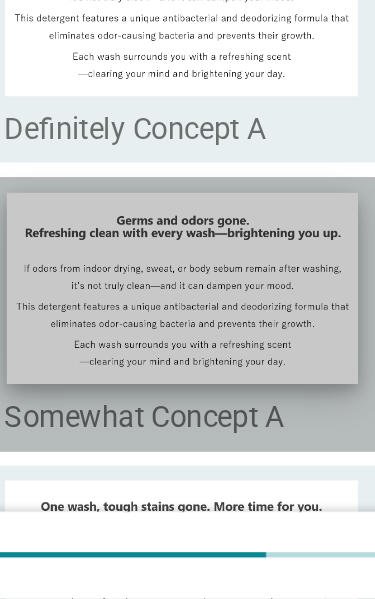 click at bounding box center (206, 430) 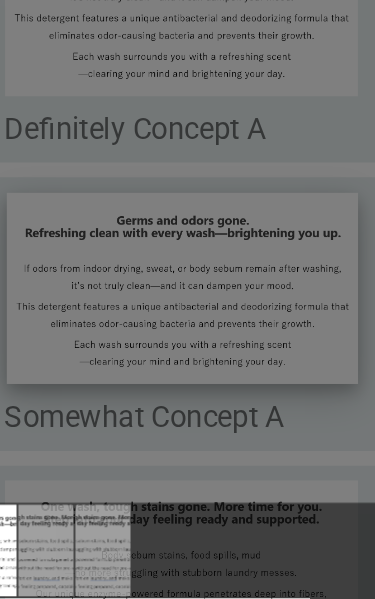 click at bounding box center (187, 299) 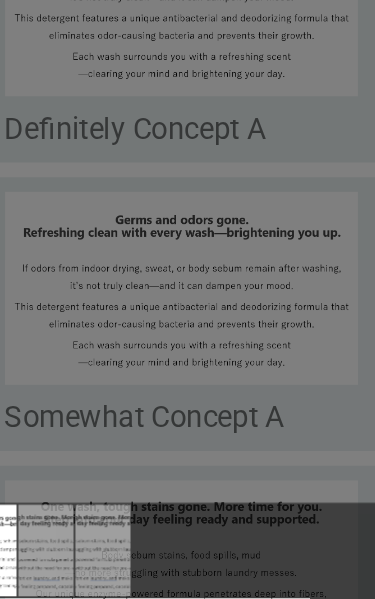 click at bounding box center [187, 299] 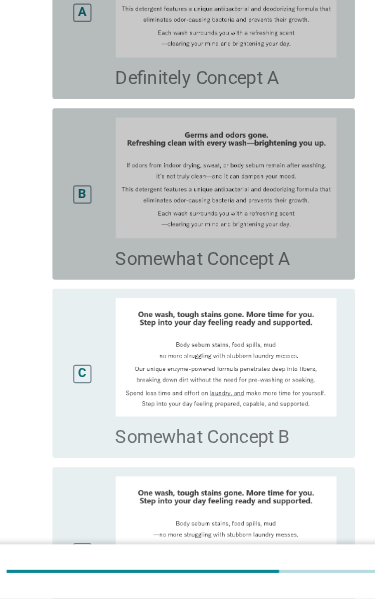 scroll, scrollTop: 231, scrollLeft: 0, axis: vertical 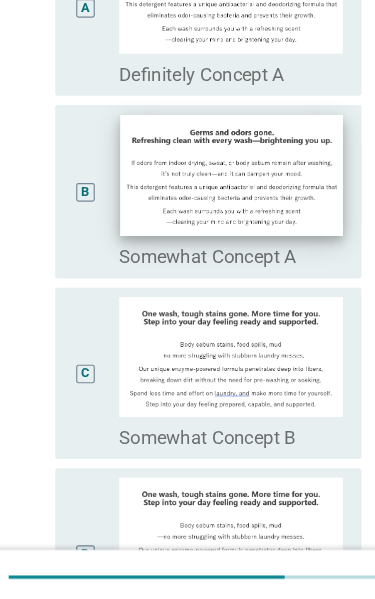 click at bounding box center (206, 230) 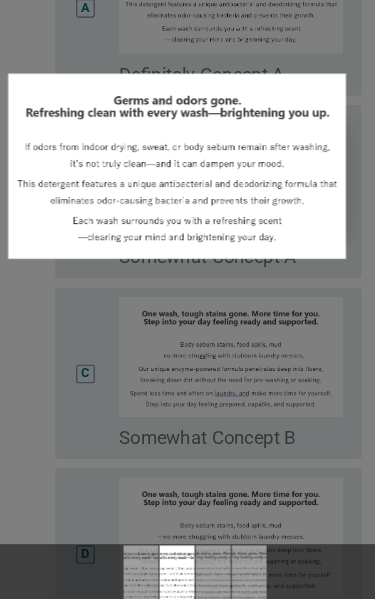 click at bounding box center [187, 299] 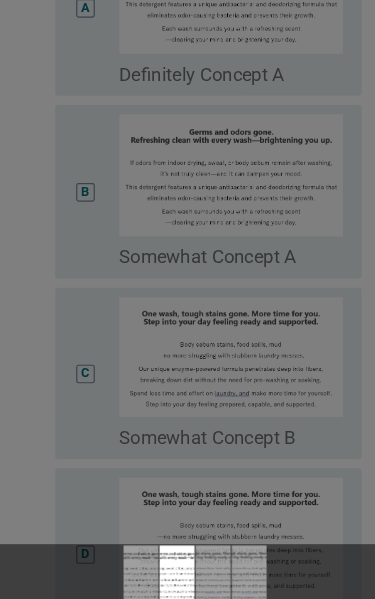 click at bounding box center (187, 299) 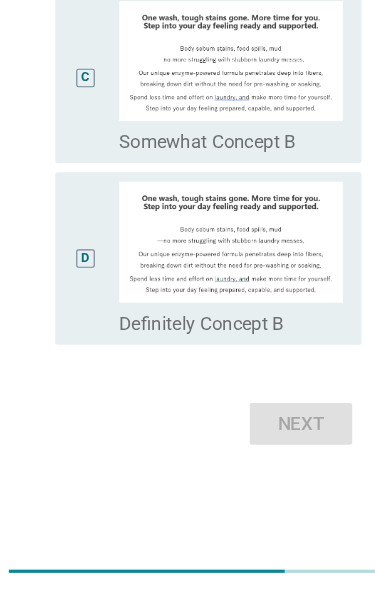 scroll, scrollTop: 480, scrollLeft: 0, axis: vertical 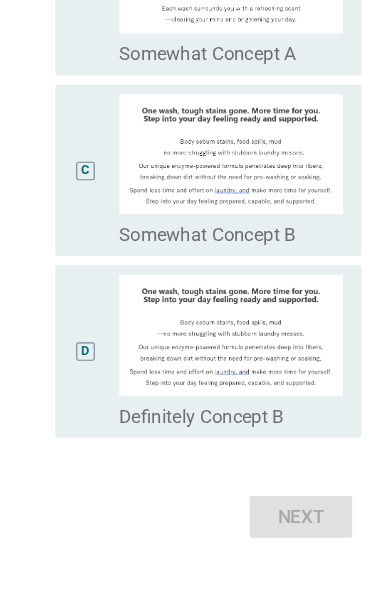 click on "Somewhat Concept A" at bounding box center [187, 52] 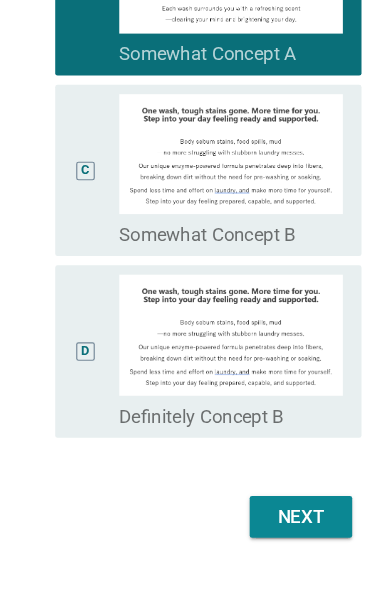 click on "Next" at bounding box center [267, 449] 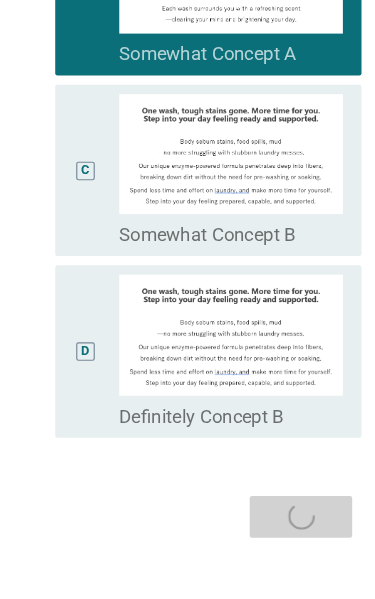 scroll, scrollTop: 0, scrollLeft: 0, axis: both 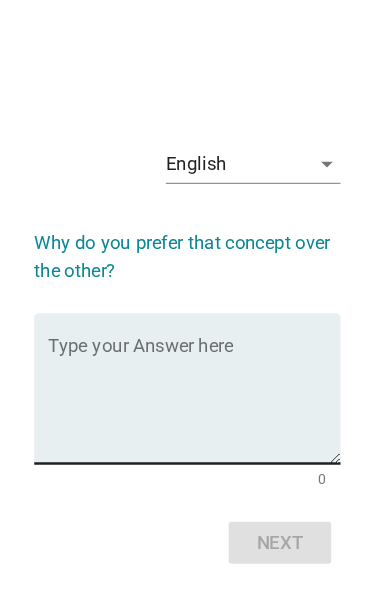 click at bounding box center (193, 345) 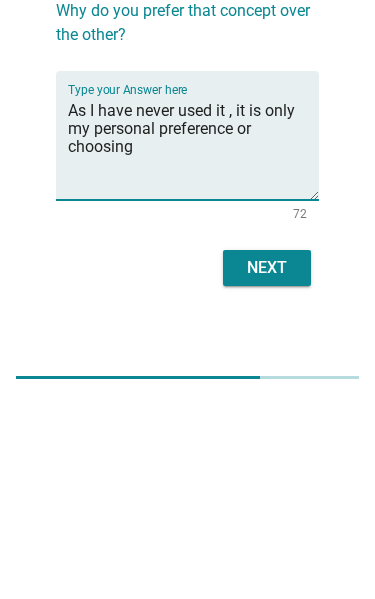type on "As I have never used it , it is only my personal preference or choosing" 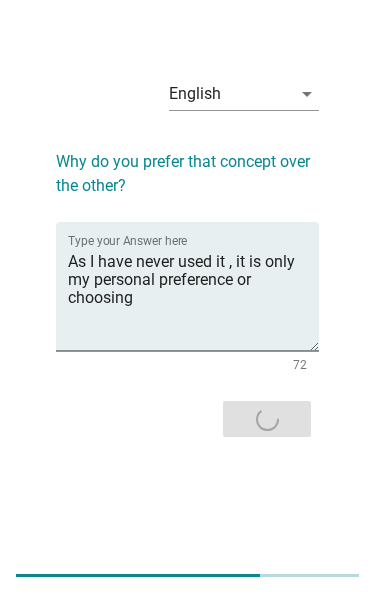 scroll, scrollTop: 0, scrollLeft: 0, axis: both 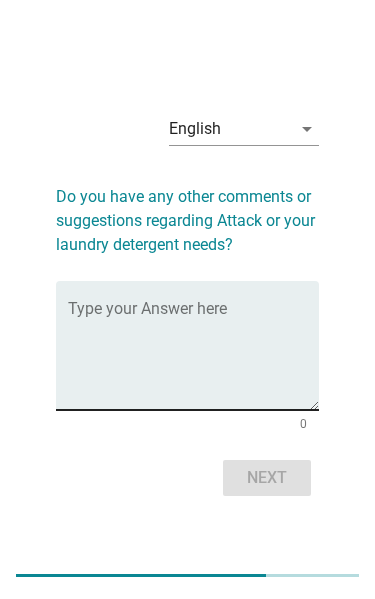 click at bounding box center [193, 357] 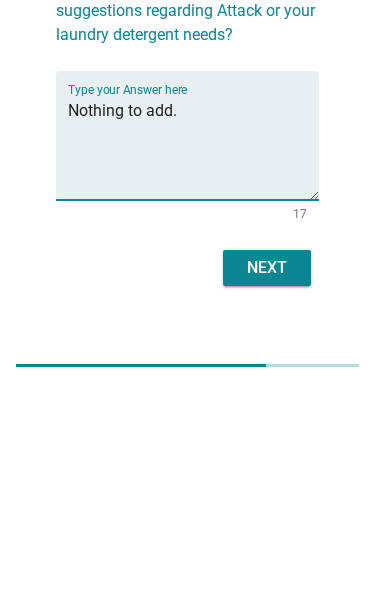 type on "Nothing to add." 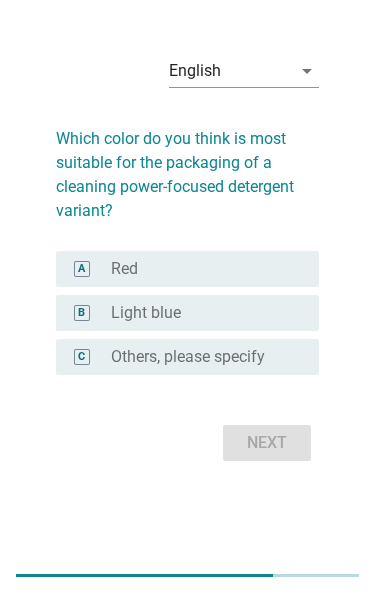 scroll, scrollTop: 0, scrollLeft: 0, axis: both 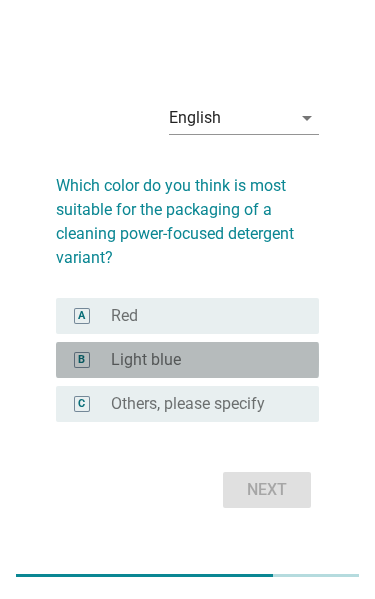click on "radio_button_unchecked Light blue" at bounding box center [207, 360] 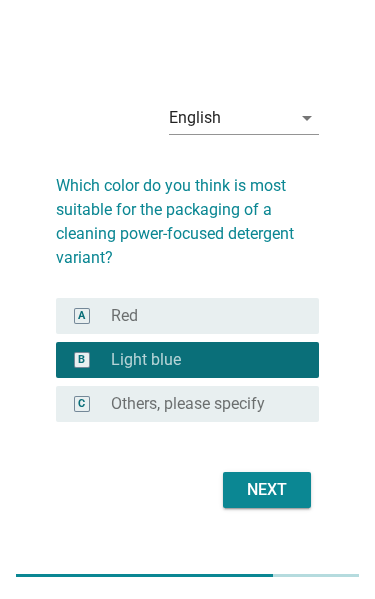 click on "Next" at bounding box center (267, 490) 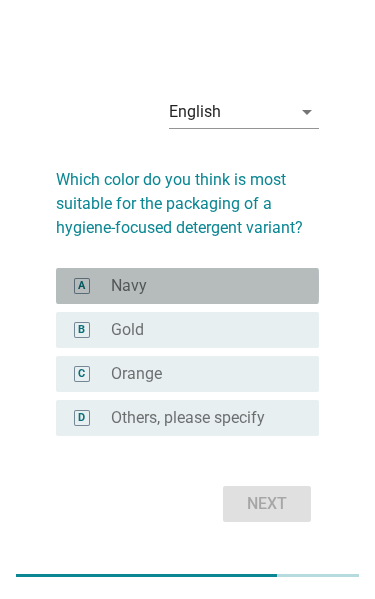 click on "radio_button_unchecked Navy" at bounding box center (199, 286) 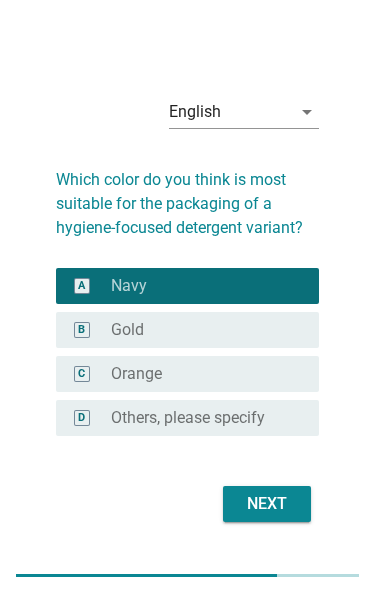 click on "Next" at bounding box center (267, 504) 